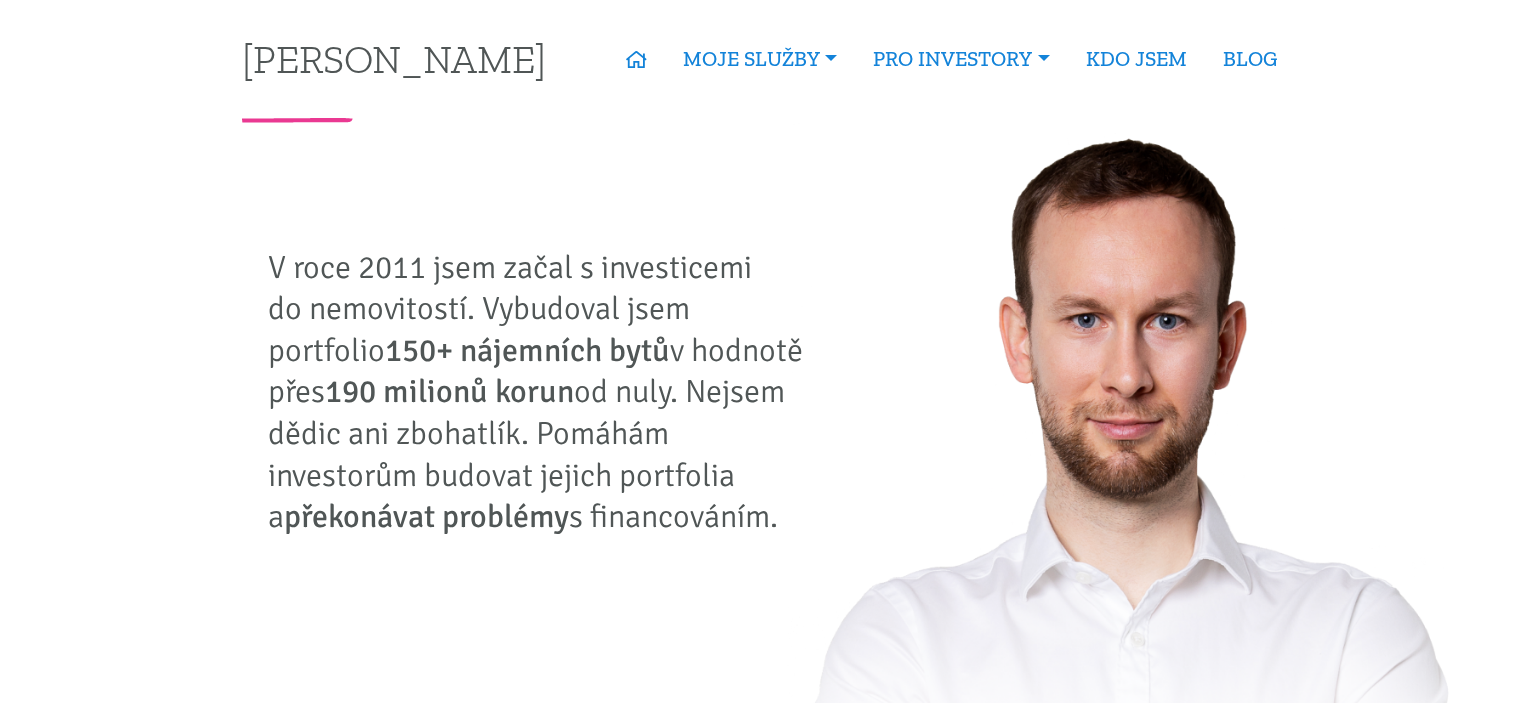 scroll, scrollTop: 0, scrollLeft: 0, axis: both 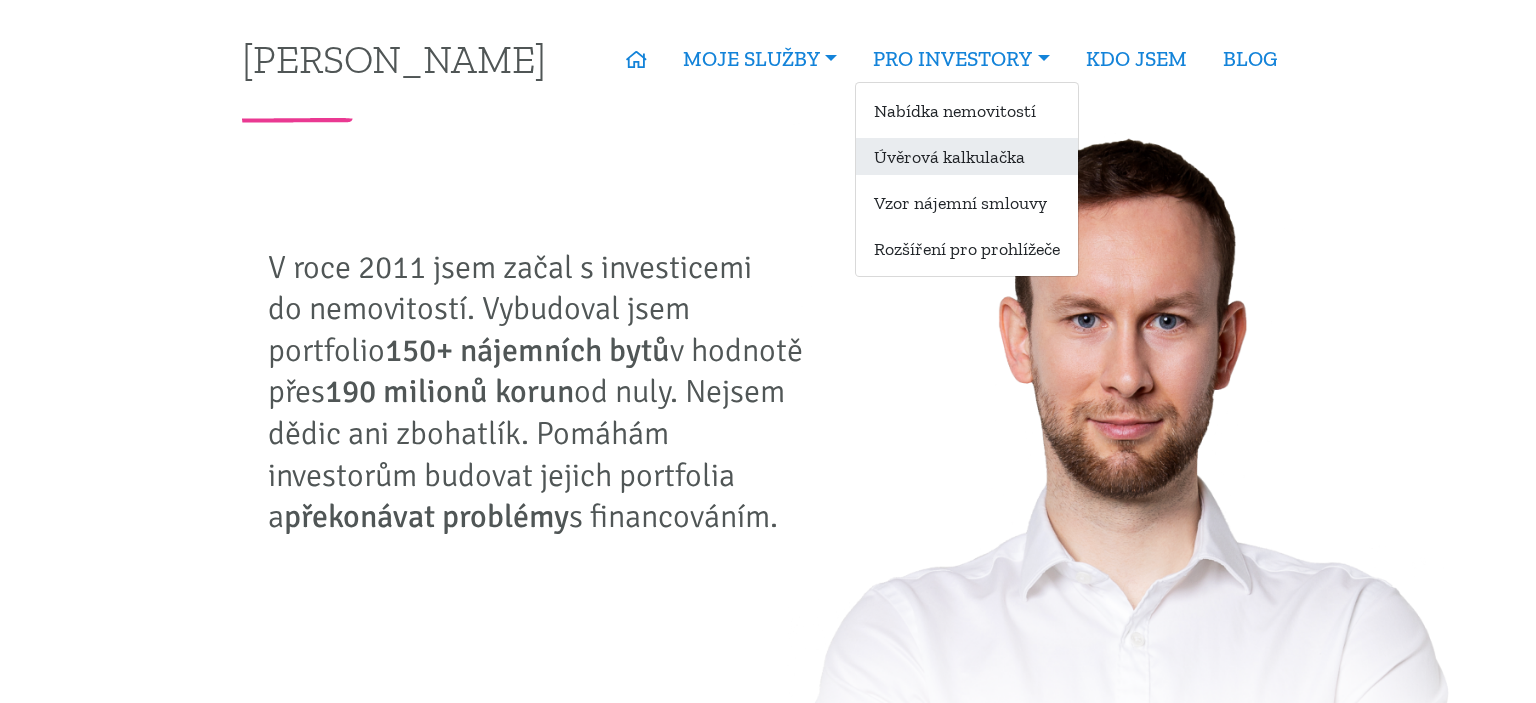 click on "Úvěrová kalkulačka" at bounding box center (967, 156) 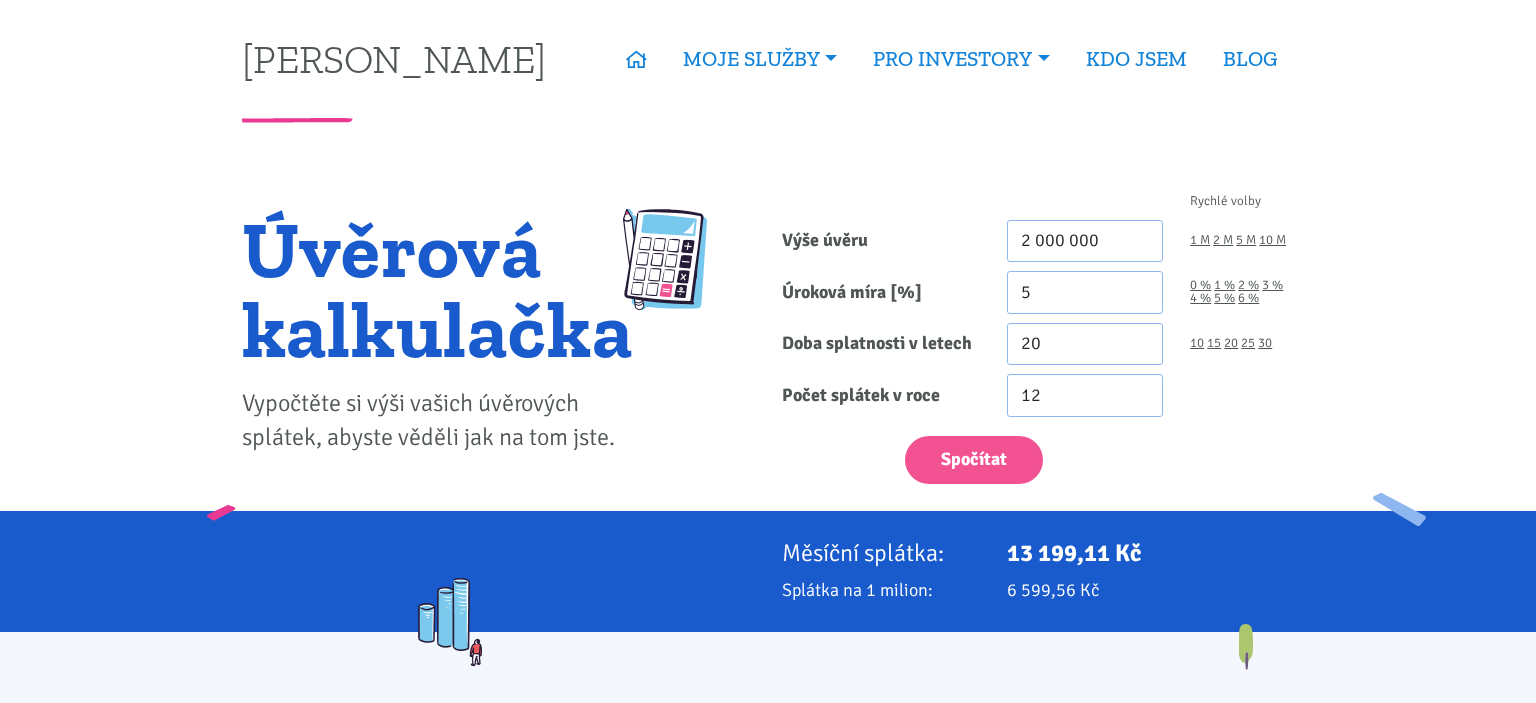 scroll, scrollTop: 0, scrollLeft: 0, axis: both 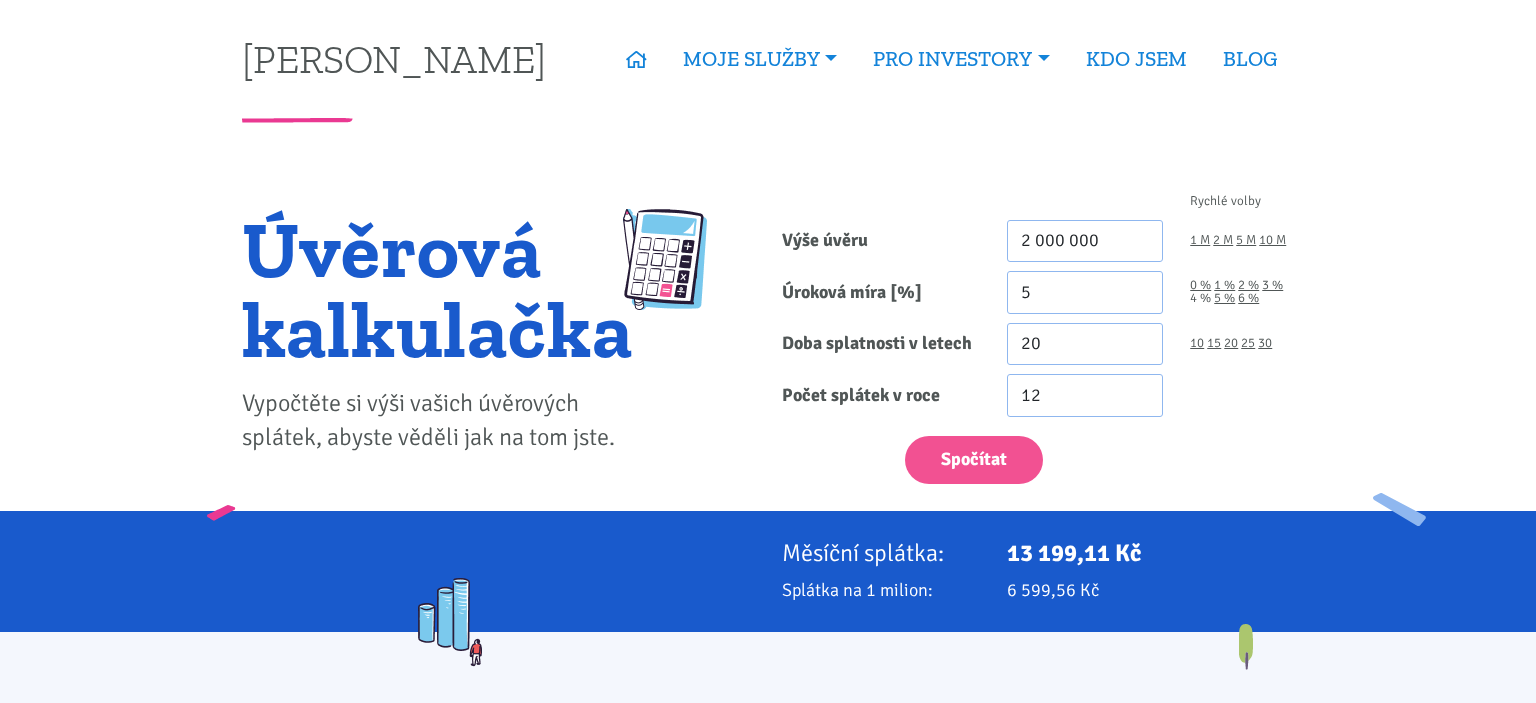 click on "4 %" at bounding box center (1200, 298) 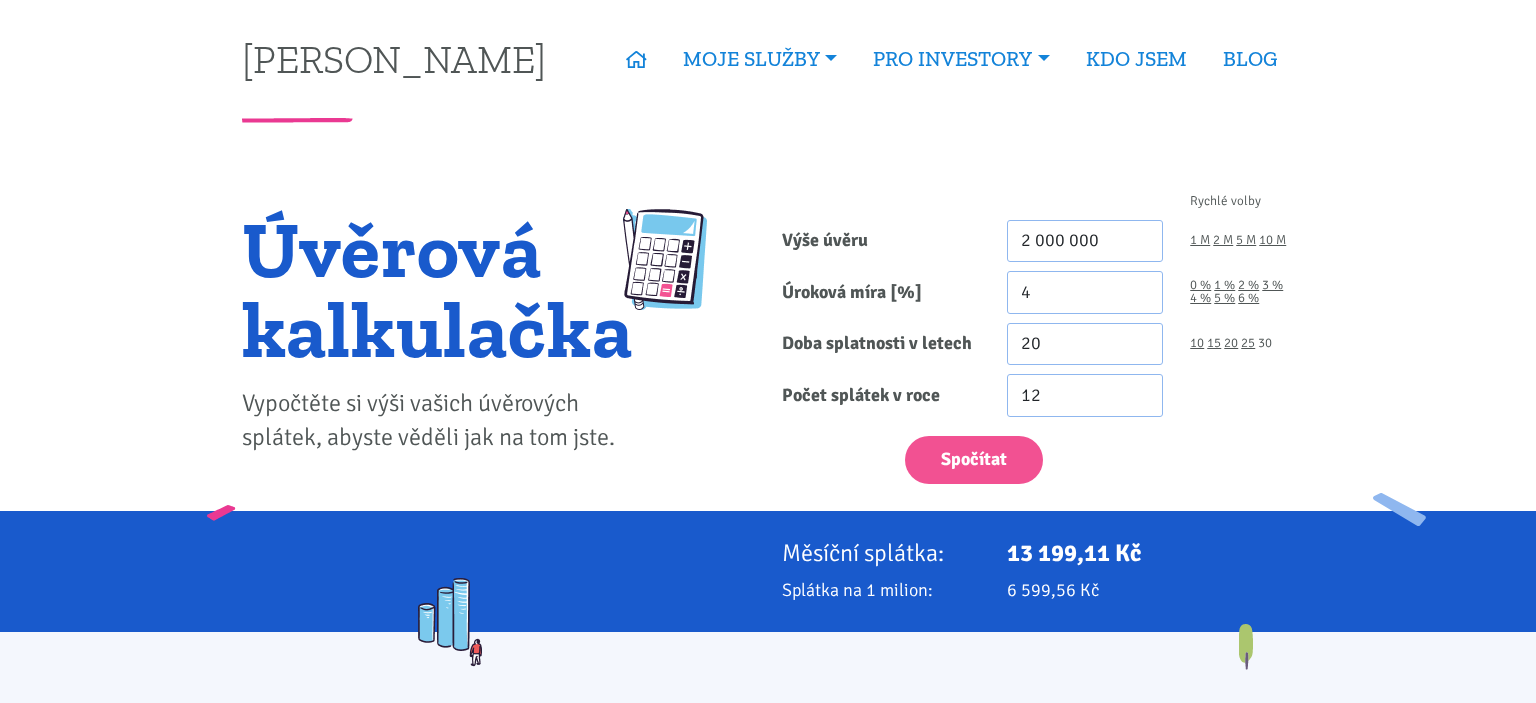 click on "30" at bounding box center (1265, 343) 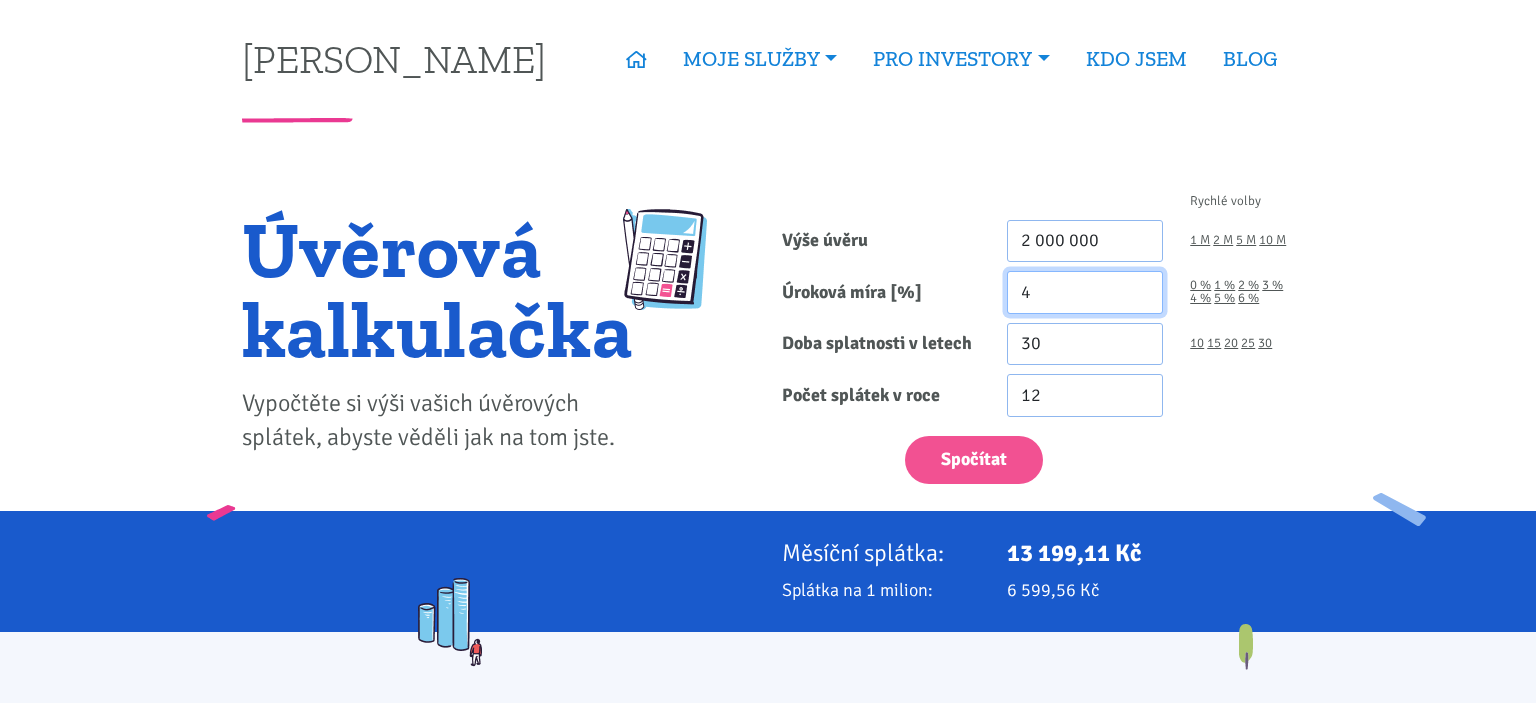 click on "4" at bounding box center (1085, 292) 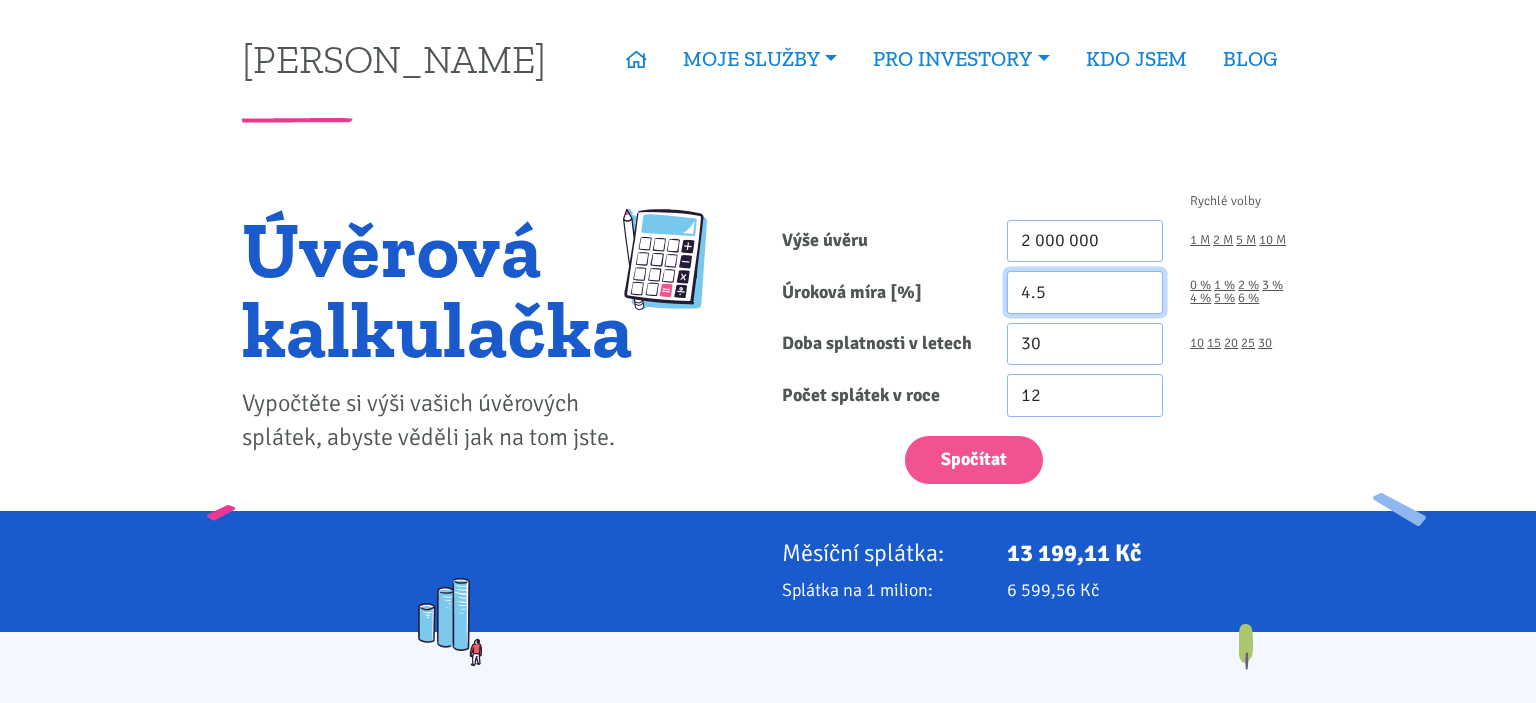 type on "4.5" 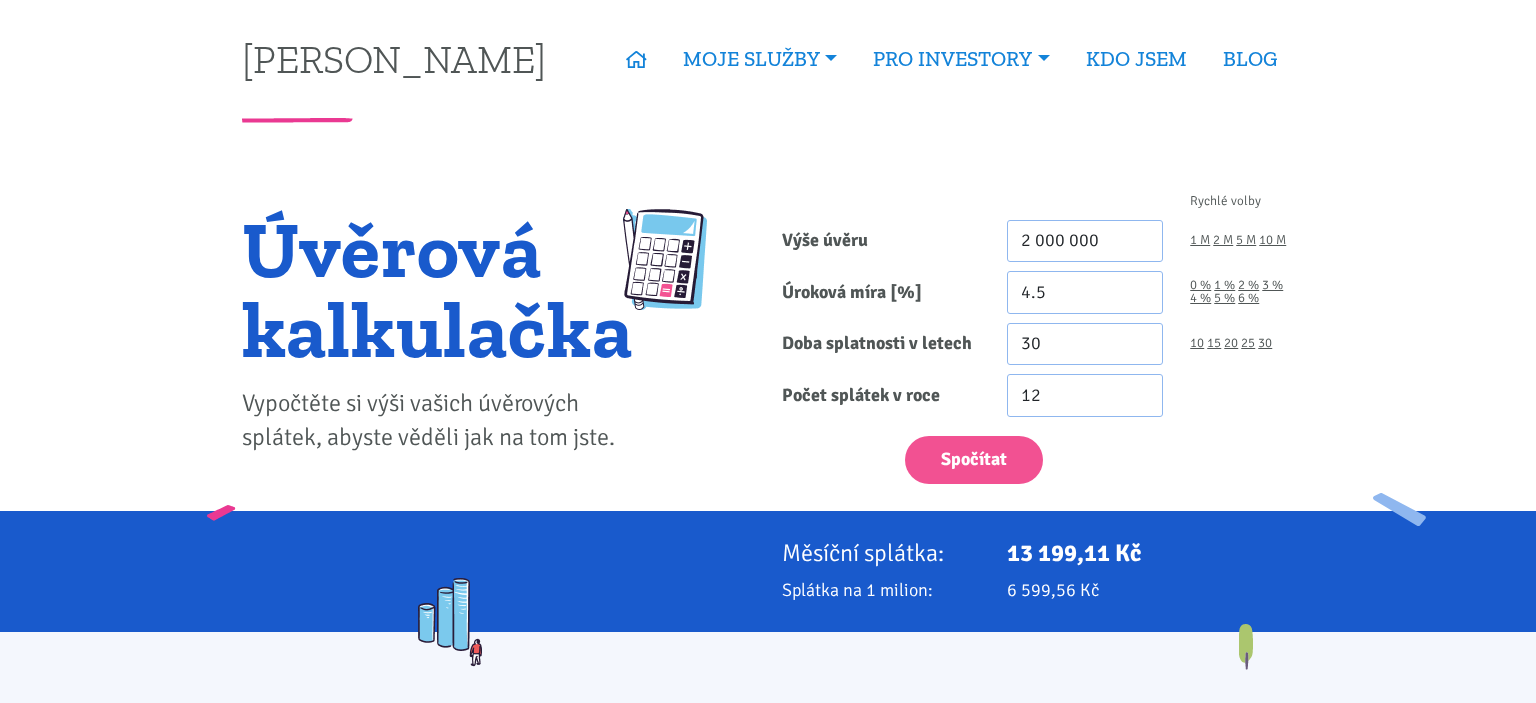 click on "Rychlé volby
Výše úvěru
2 000 000
1 M
2 M
5 M
10 M
Úroková míra [%]
4.5
0 % 1 % 2 % 3 %" at bounding box center [1038, 344] 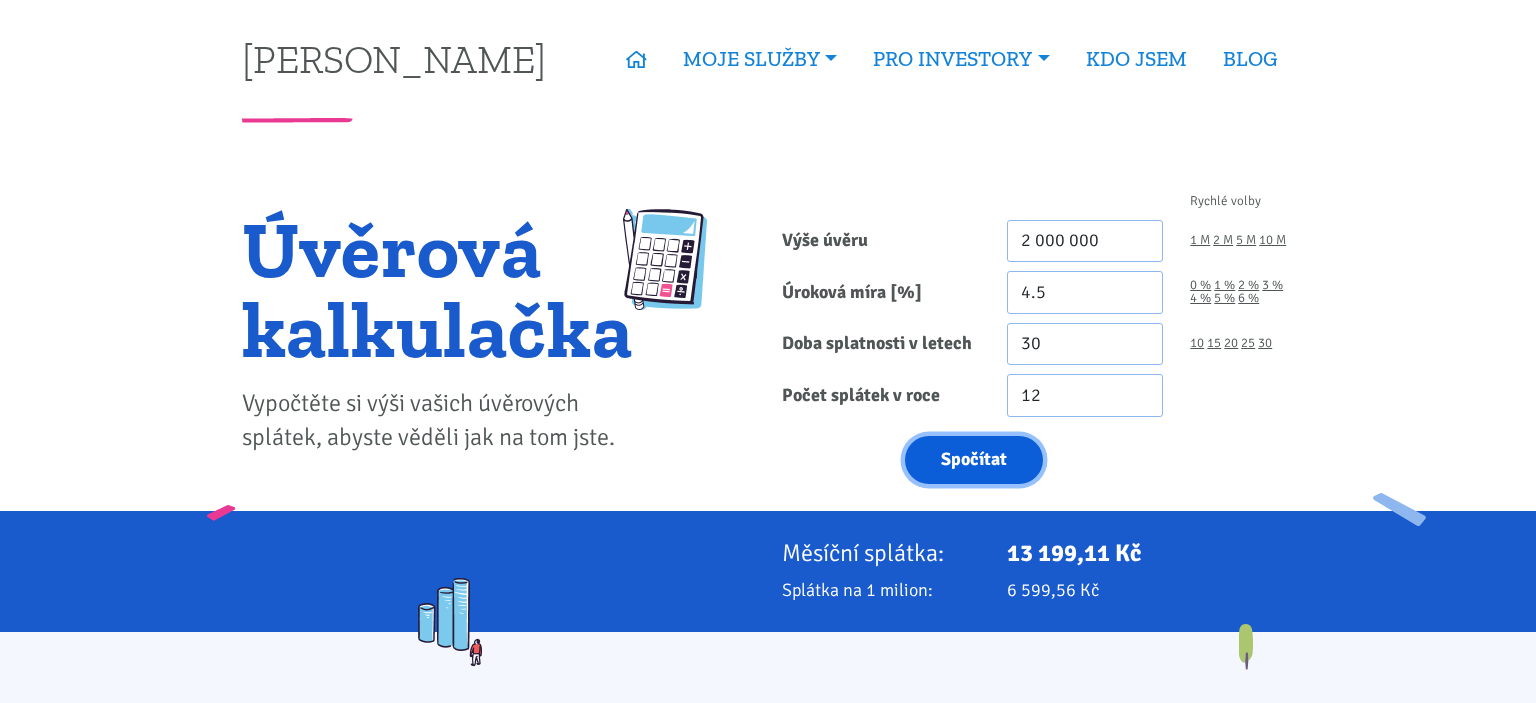 click on "Spočítat" at bounding box center (974, 460) 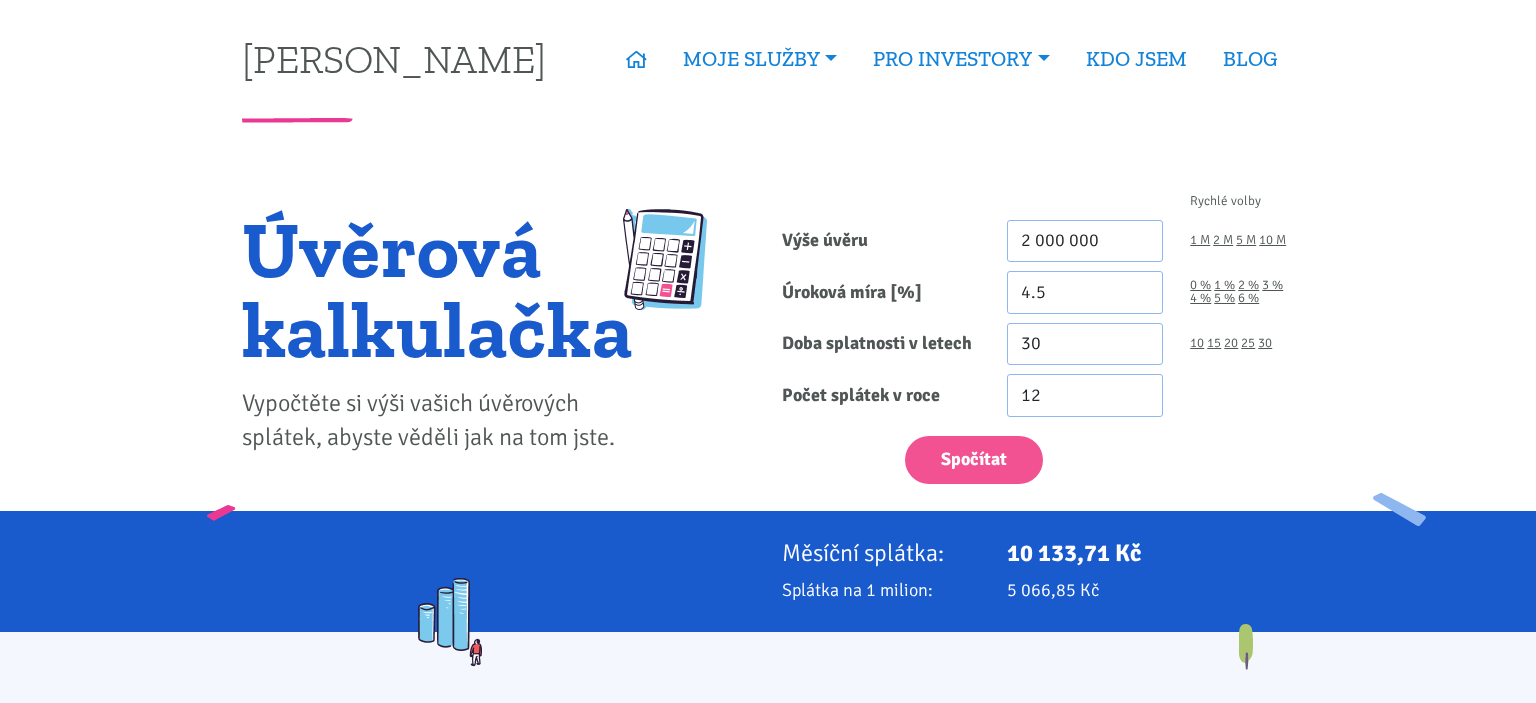 click on "1 M
2 M
5 M
10 M" at bounding box center [1242, 241] 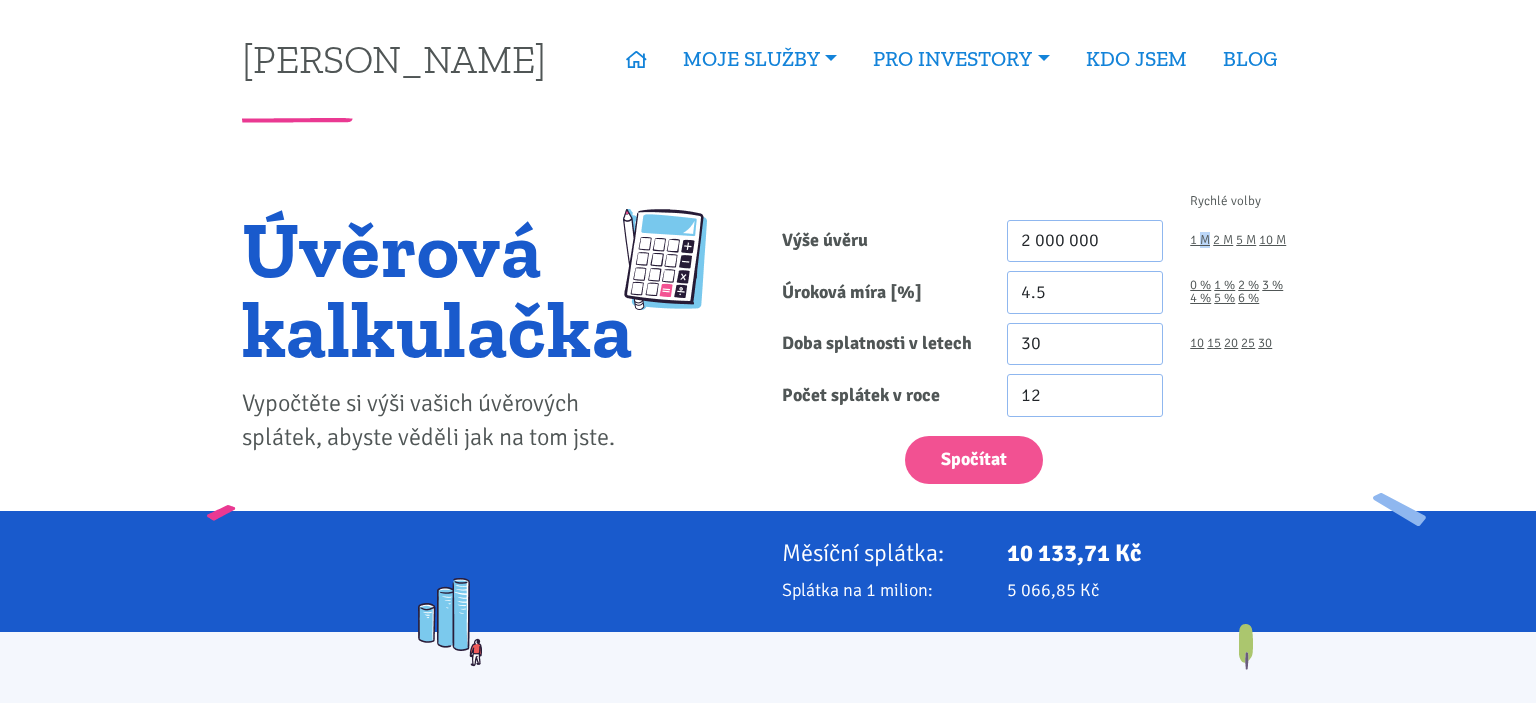 click on "1 M
2 M
5 M
10 M" at bounding box center (1242, 241) 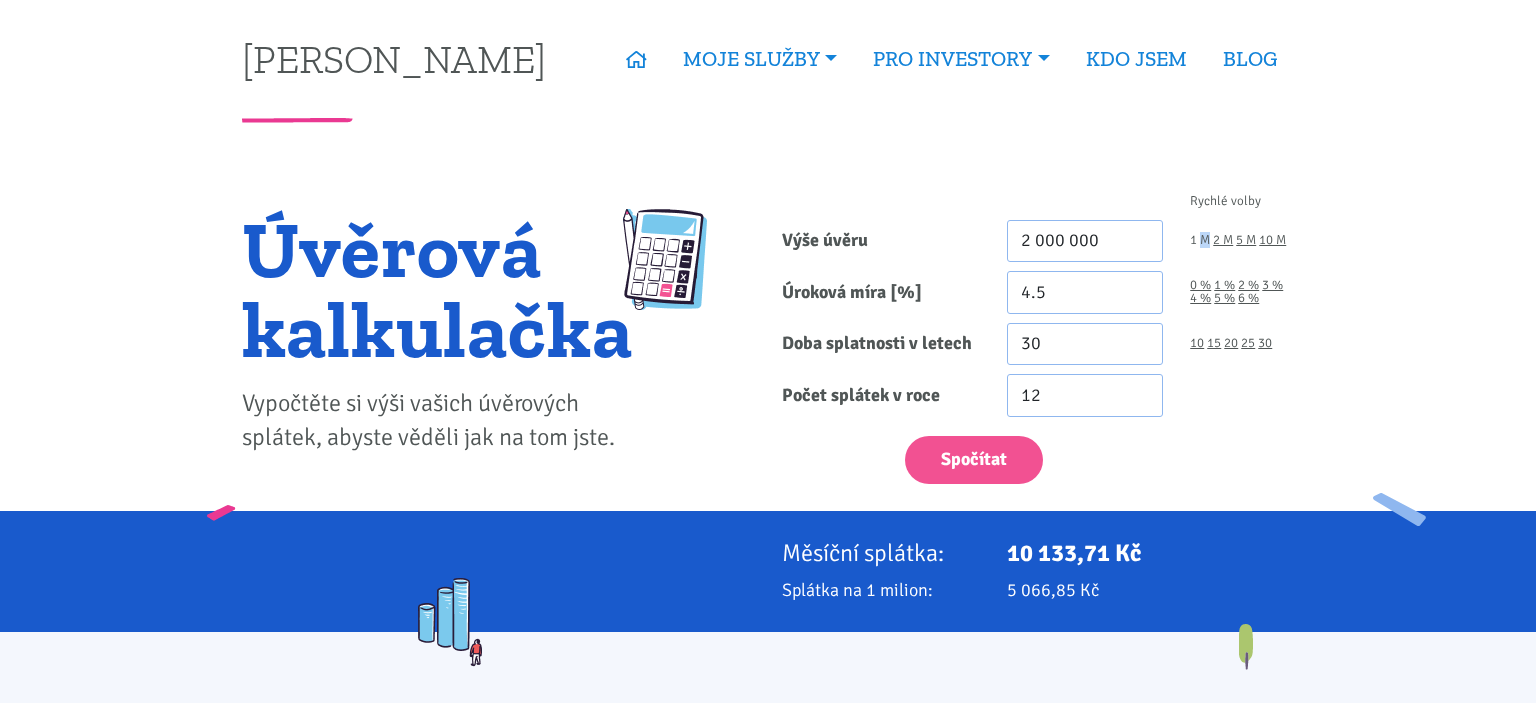 click on "1 M" at bounding box center [1200, 240] 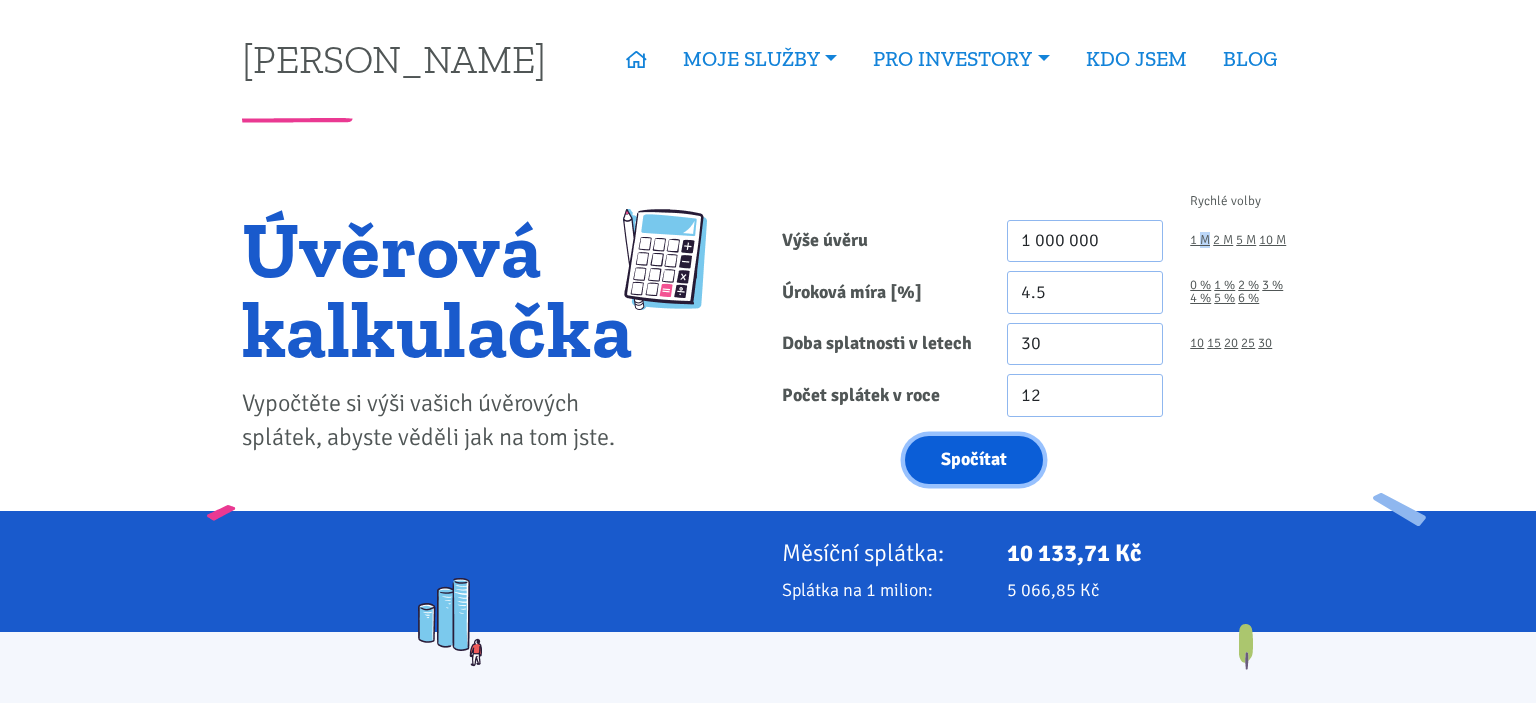 click on "Spočítat" at bounding box center (974, 460) 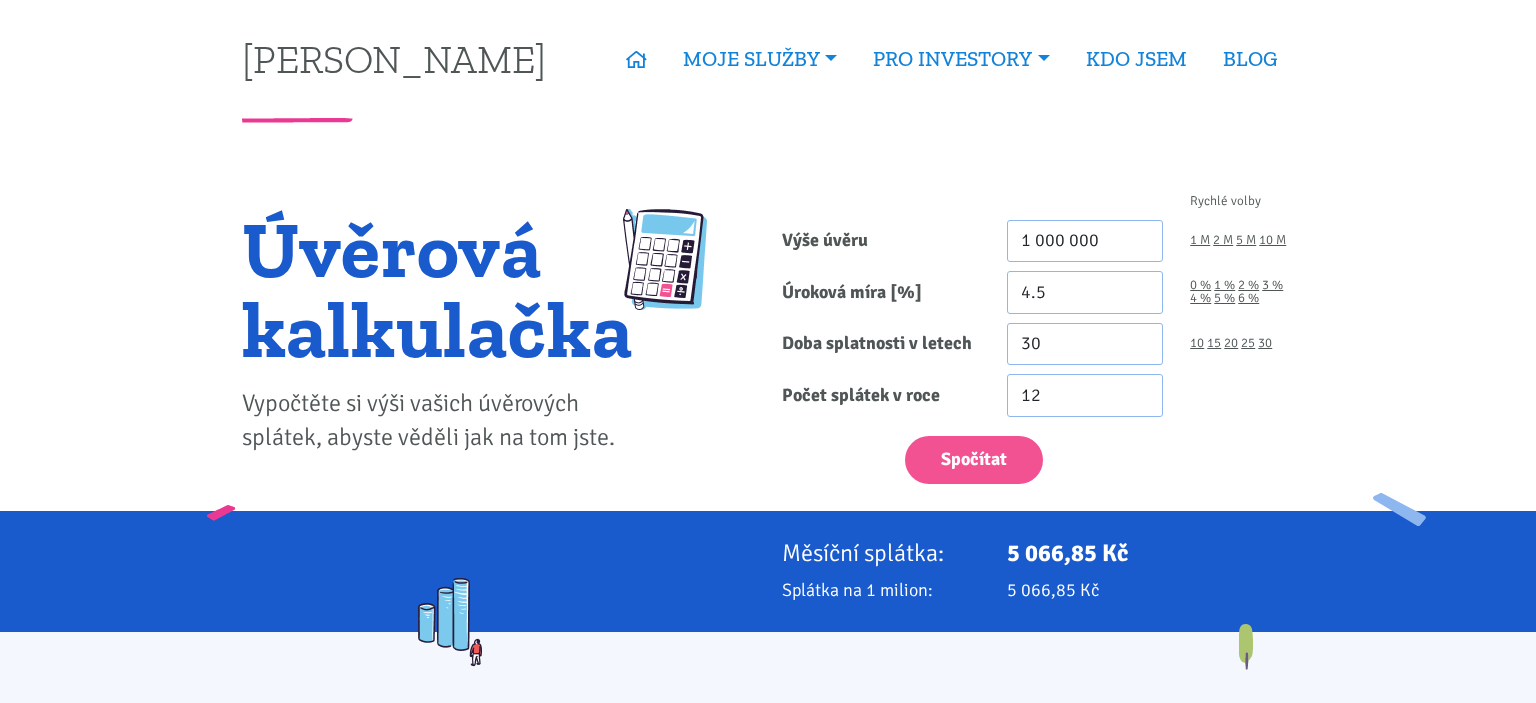 scroll, scrollTop: 0, scrollLeft: 0, axis: both 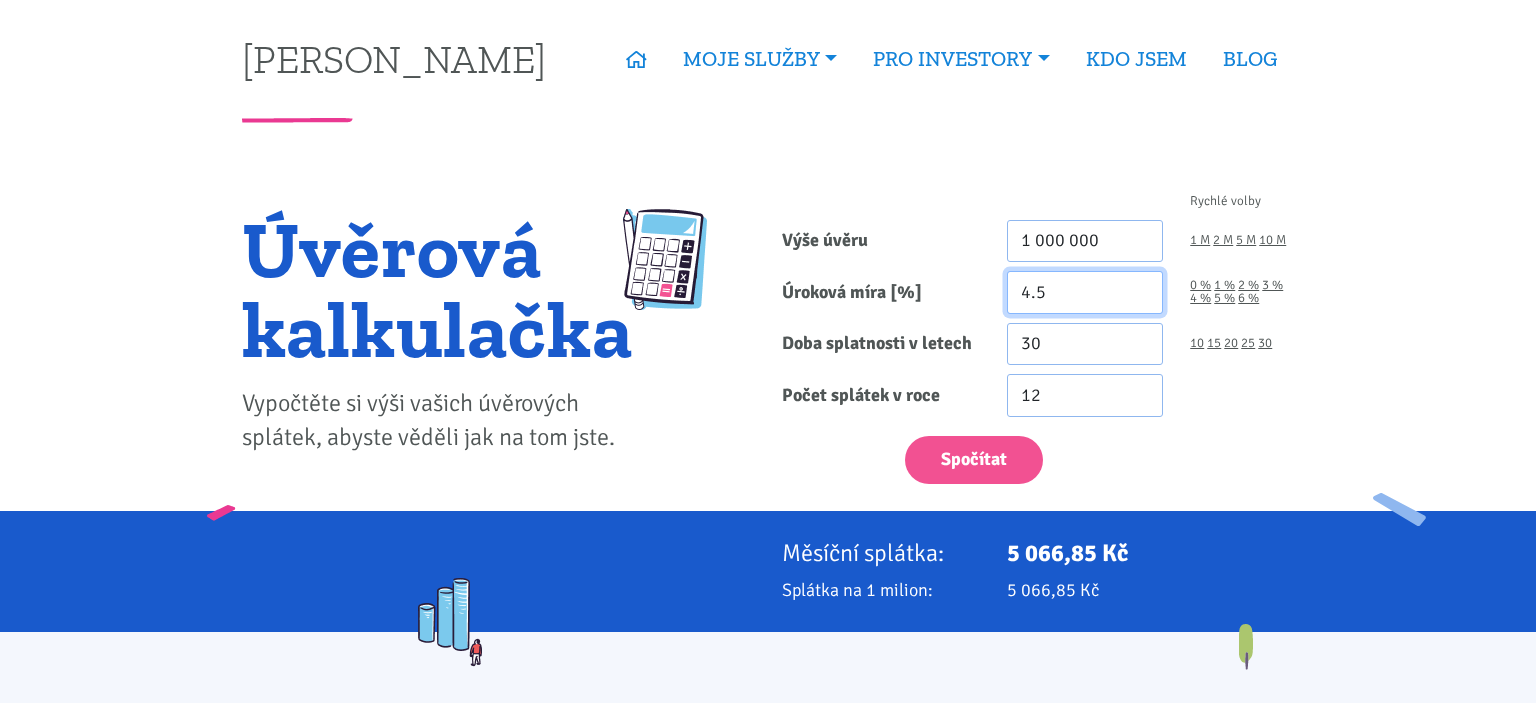 click on "4.5" at bounding box center (1085, 292) 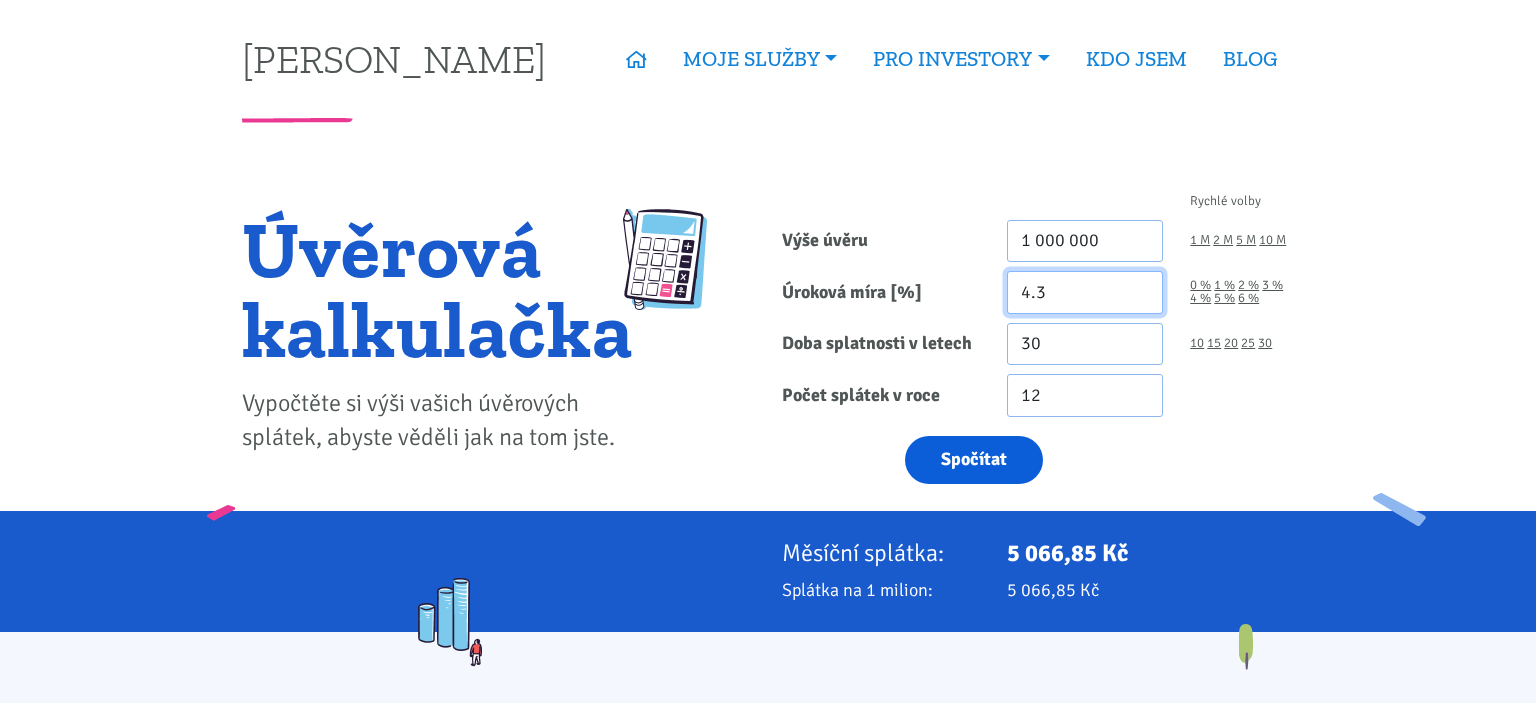 type on "4.3" 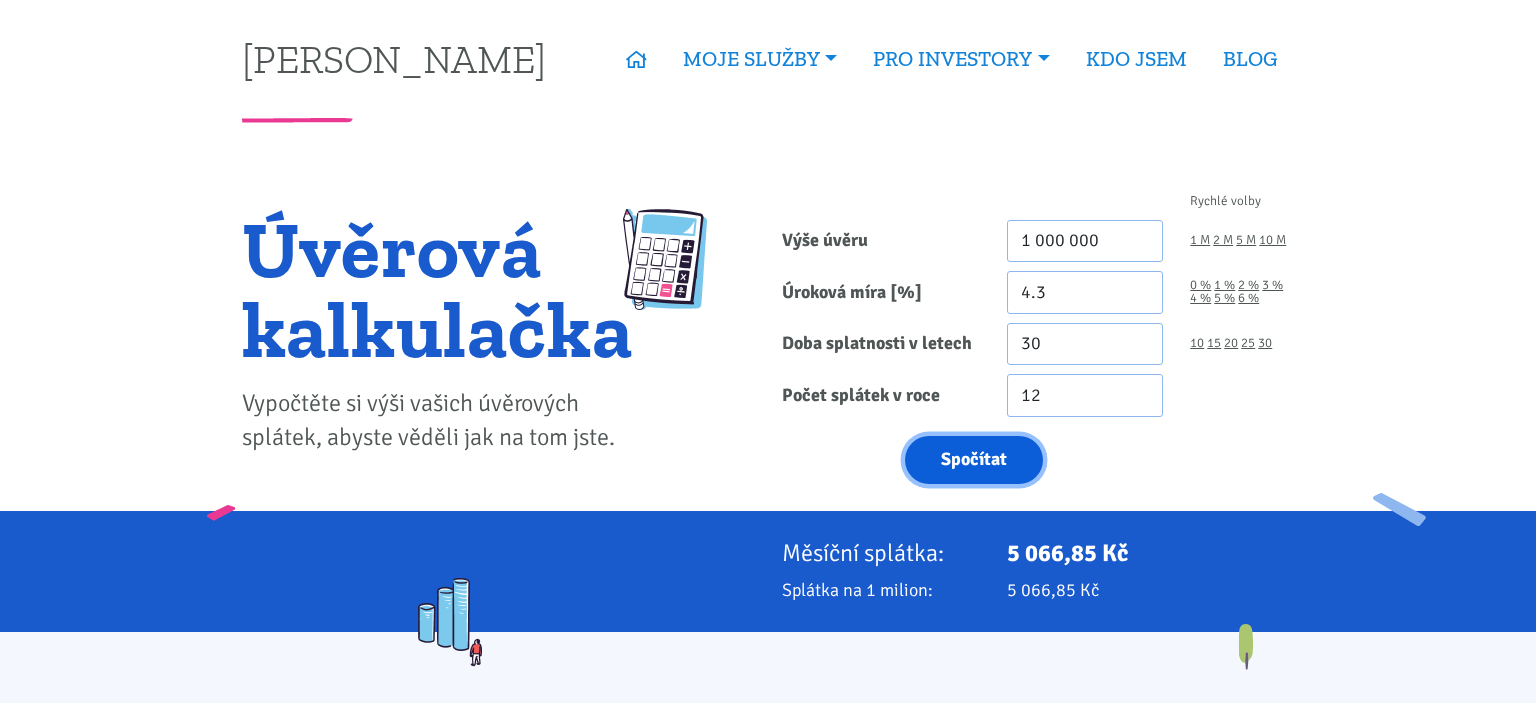 click on "Spočítat" at bounding box center (974, 460) 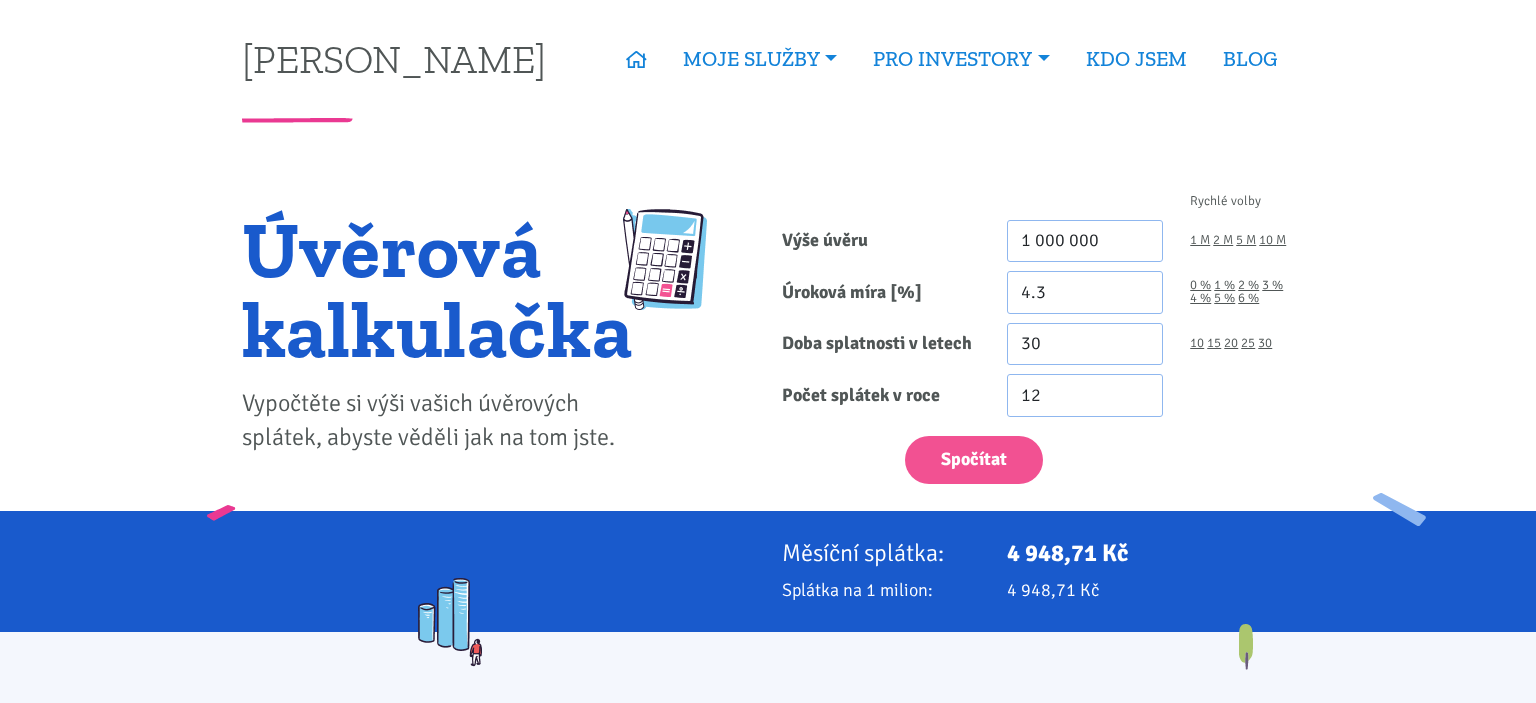 scroll, scrollTop: 0, scrollLeft: 0, axis: both 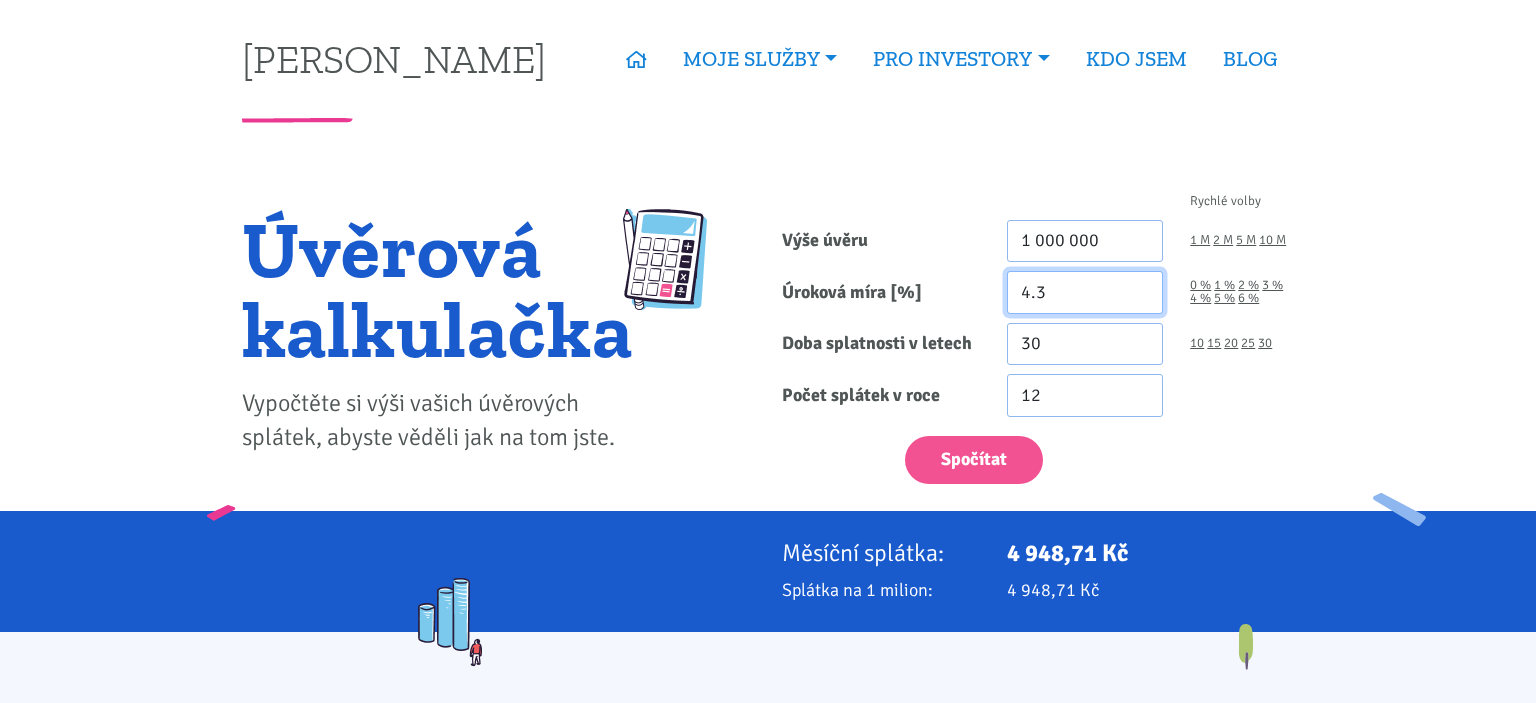 click on "4.3" at bounding box center (1085, 292) 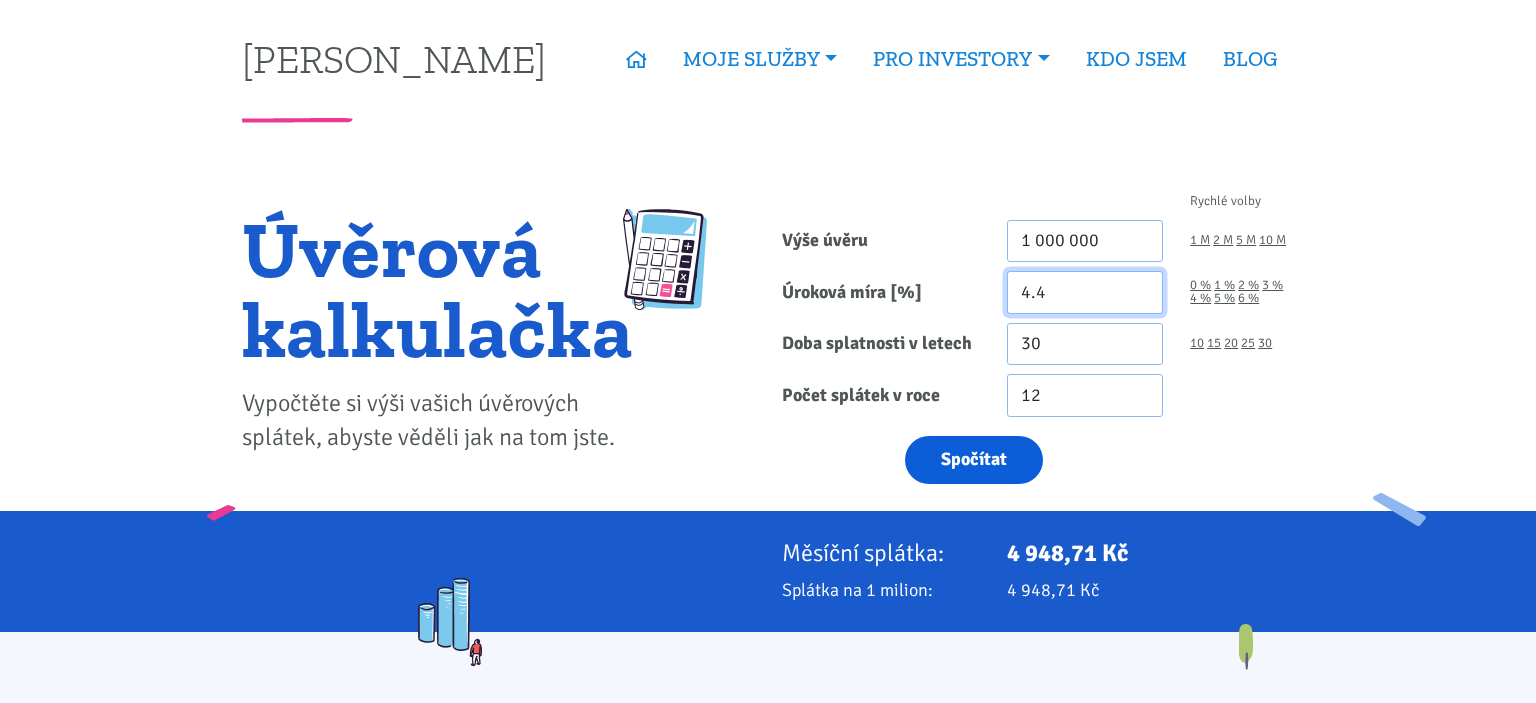 type on "4.4" 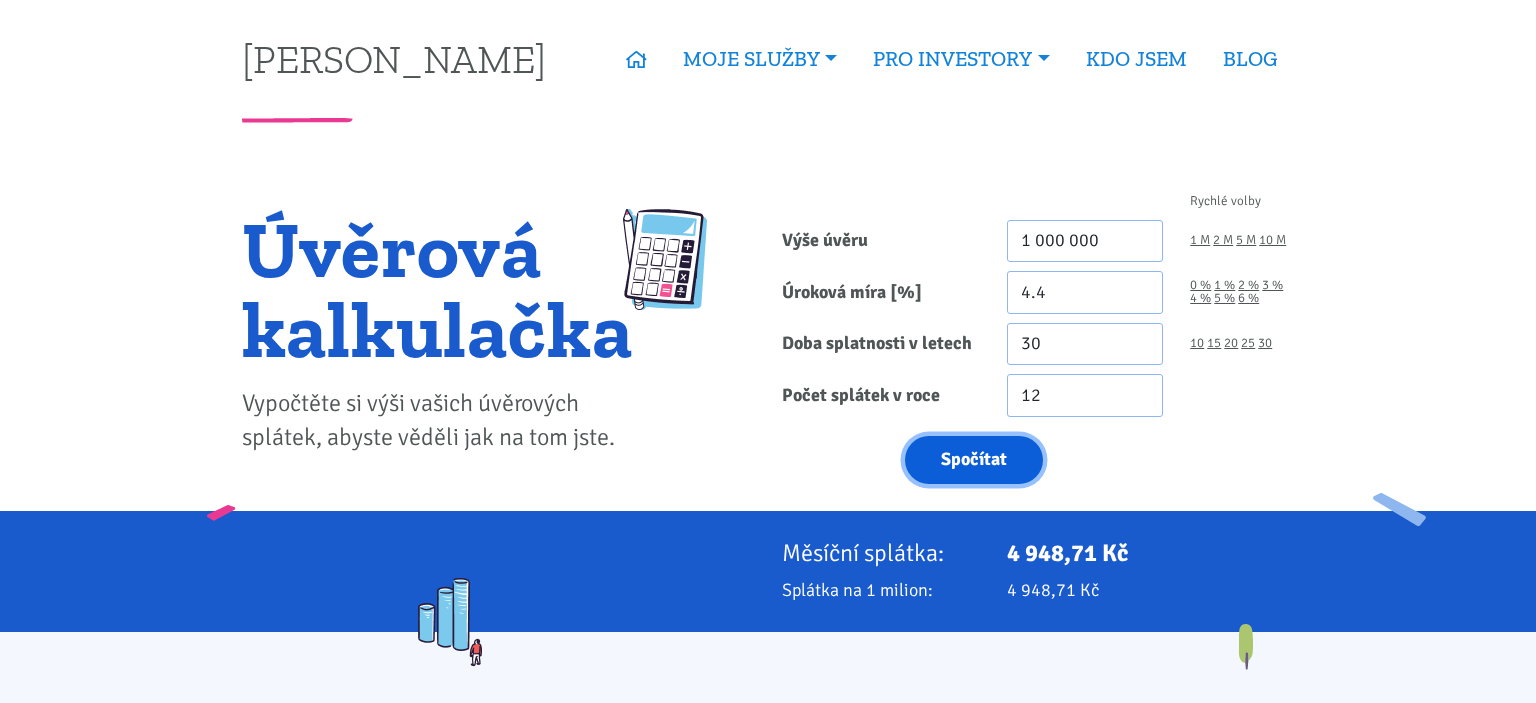 click on "Spočítat" at bounding box center (974, 460) 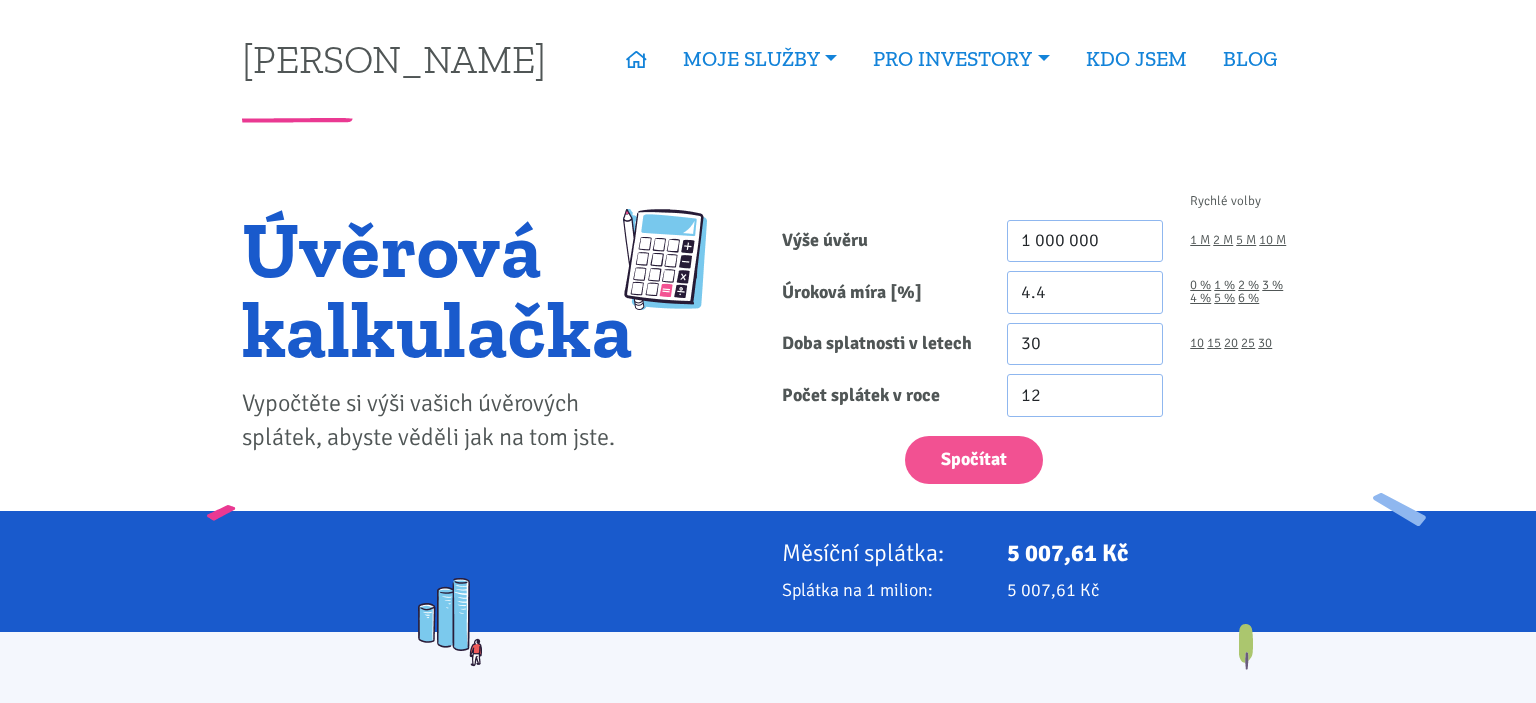 scroll, scrollTop: 0, scrollLeft: 0, axis: both 